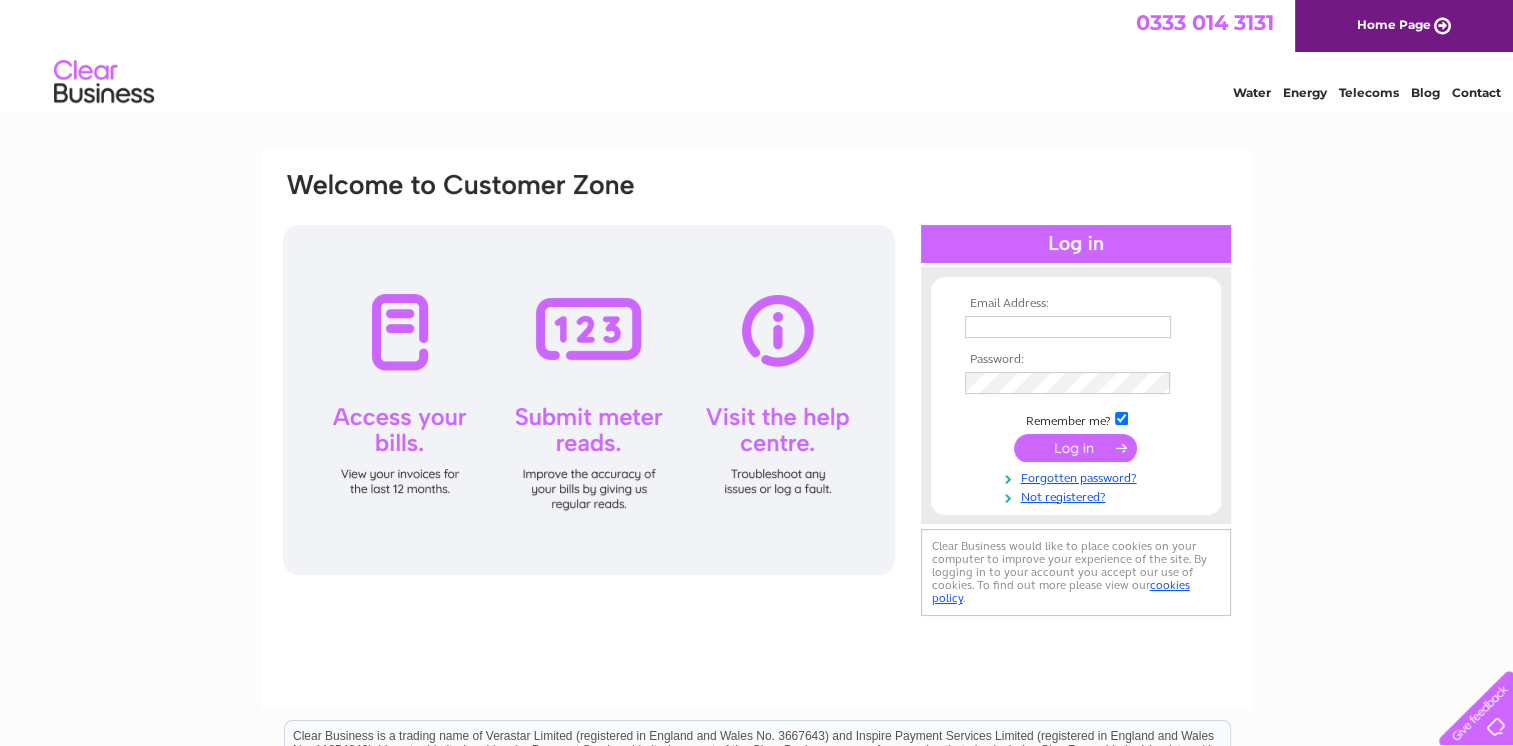 scroll, scrollTop: 0, scrollLeft: 0, axis: both 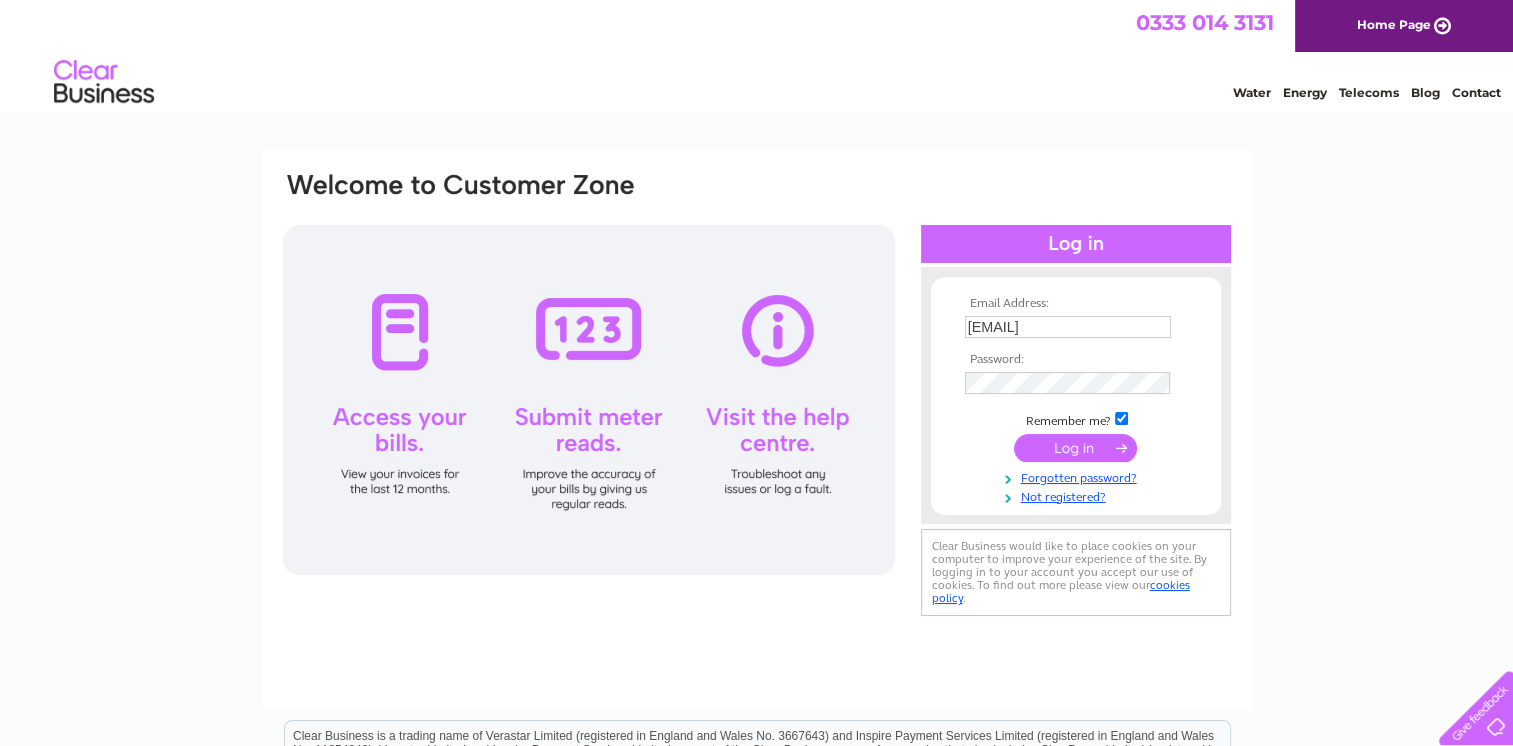 click at bounding box center [1075, 448] 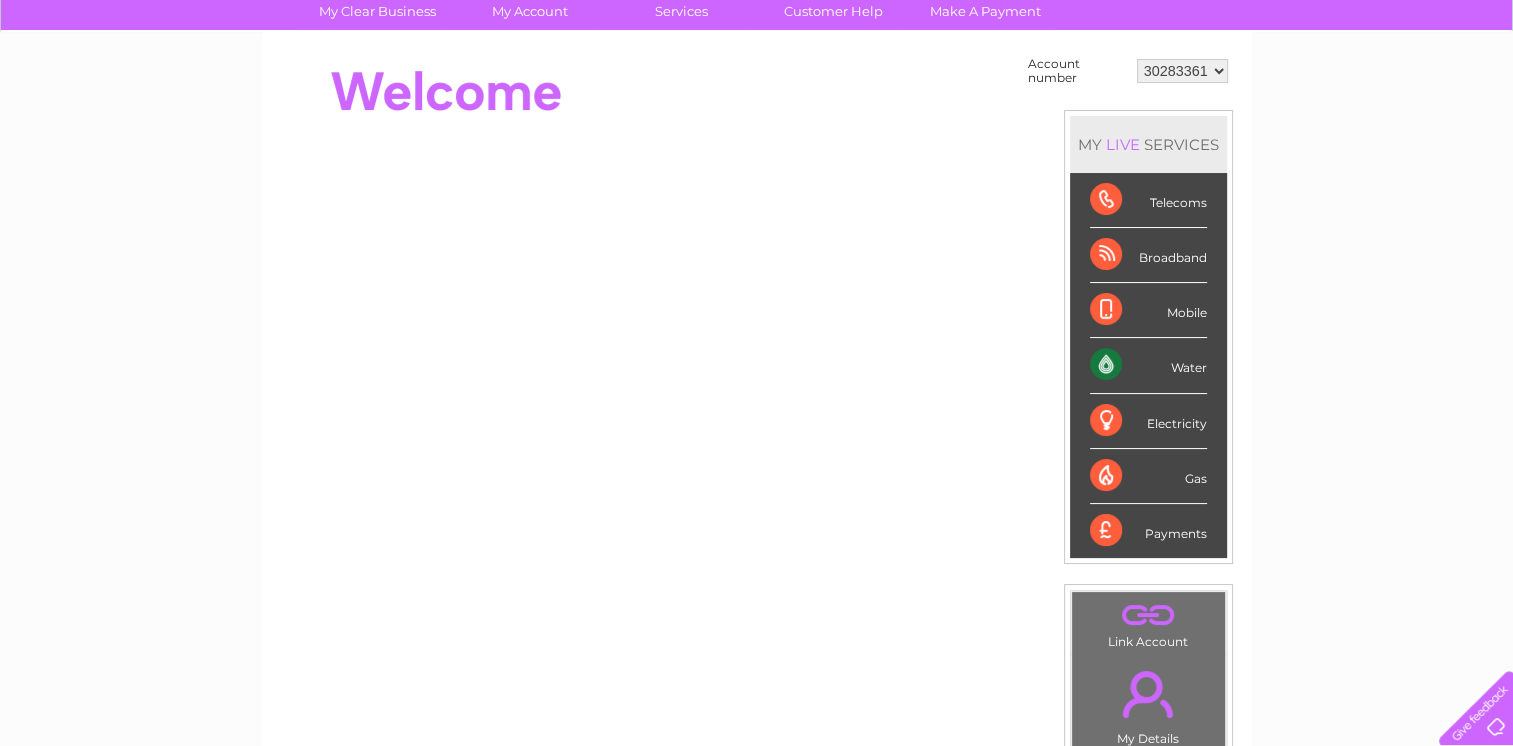 scroll, scrollTop: 100, scrollLeft: 0, axis: vertical 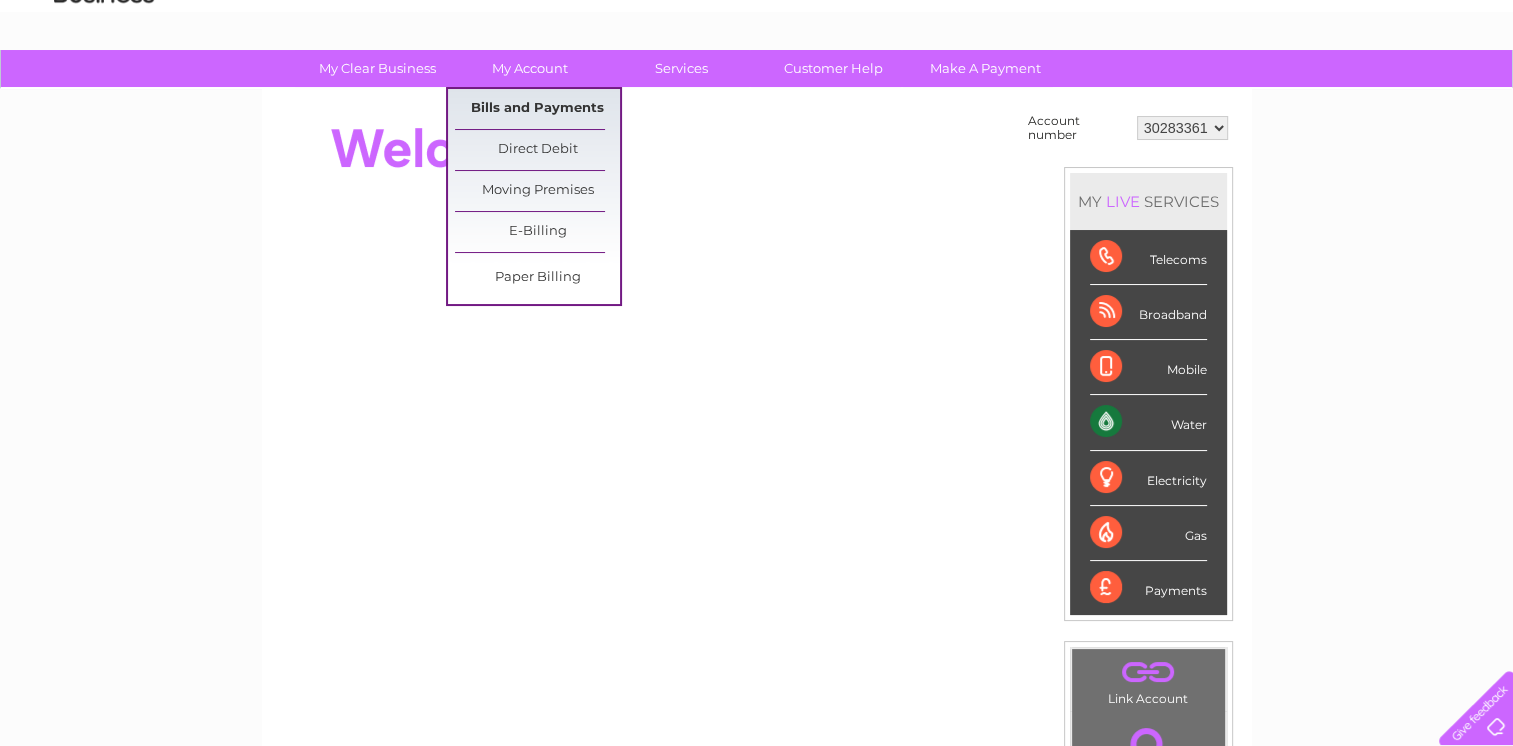 click on "Bills and Payments" at bounding box center (537, 109) 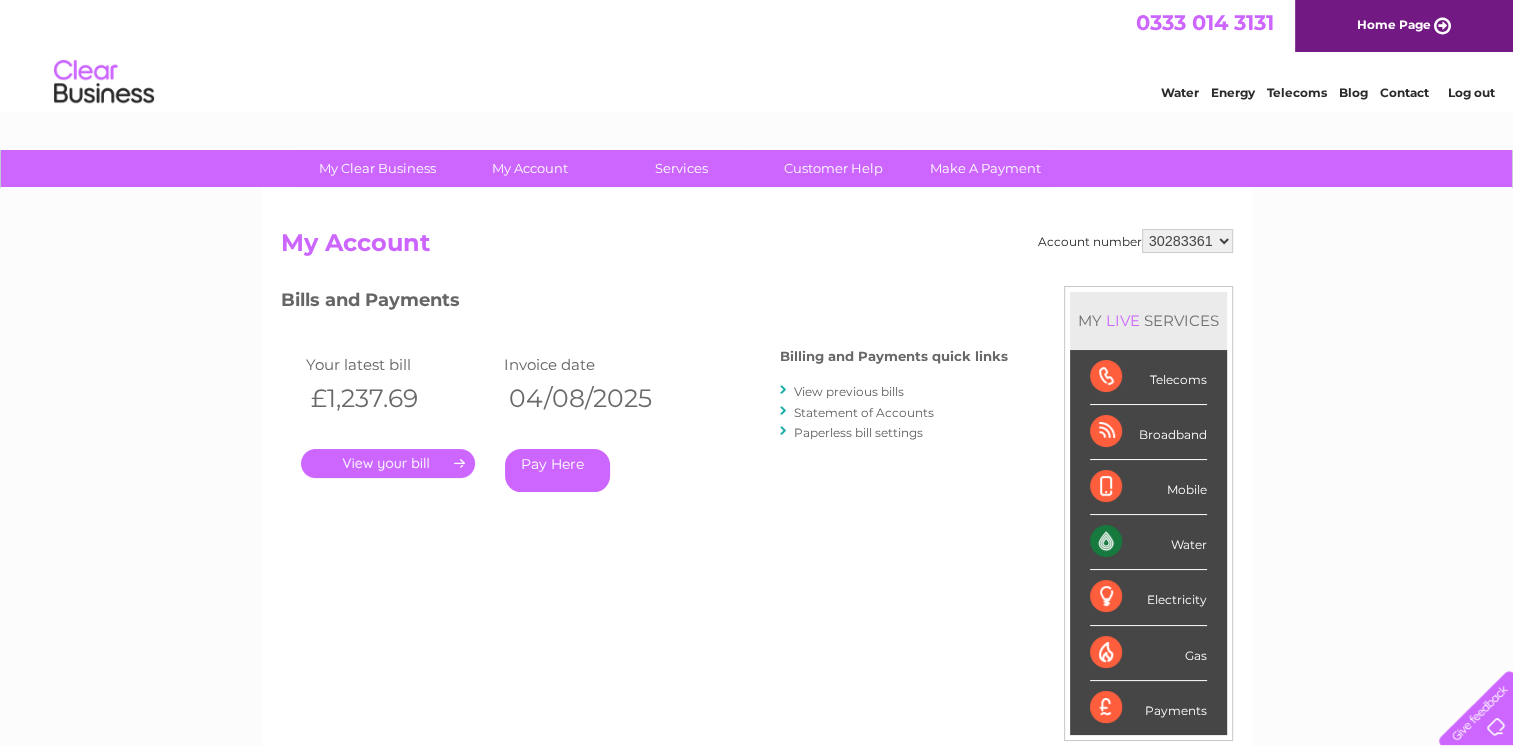 scroll, scrollTop: 0, scrollLeft: 0, axis: both 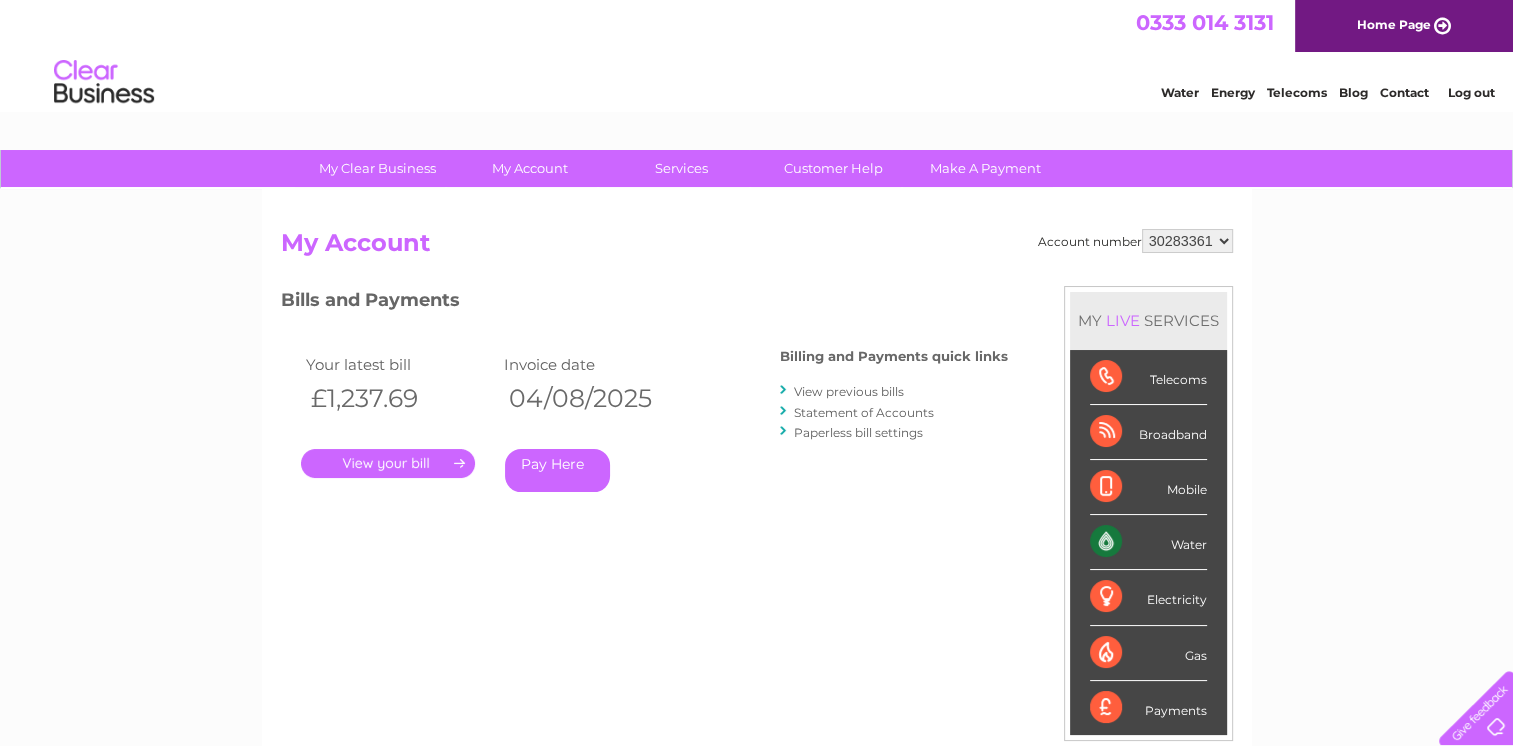 click on "." at bounding box center (388, 463) 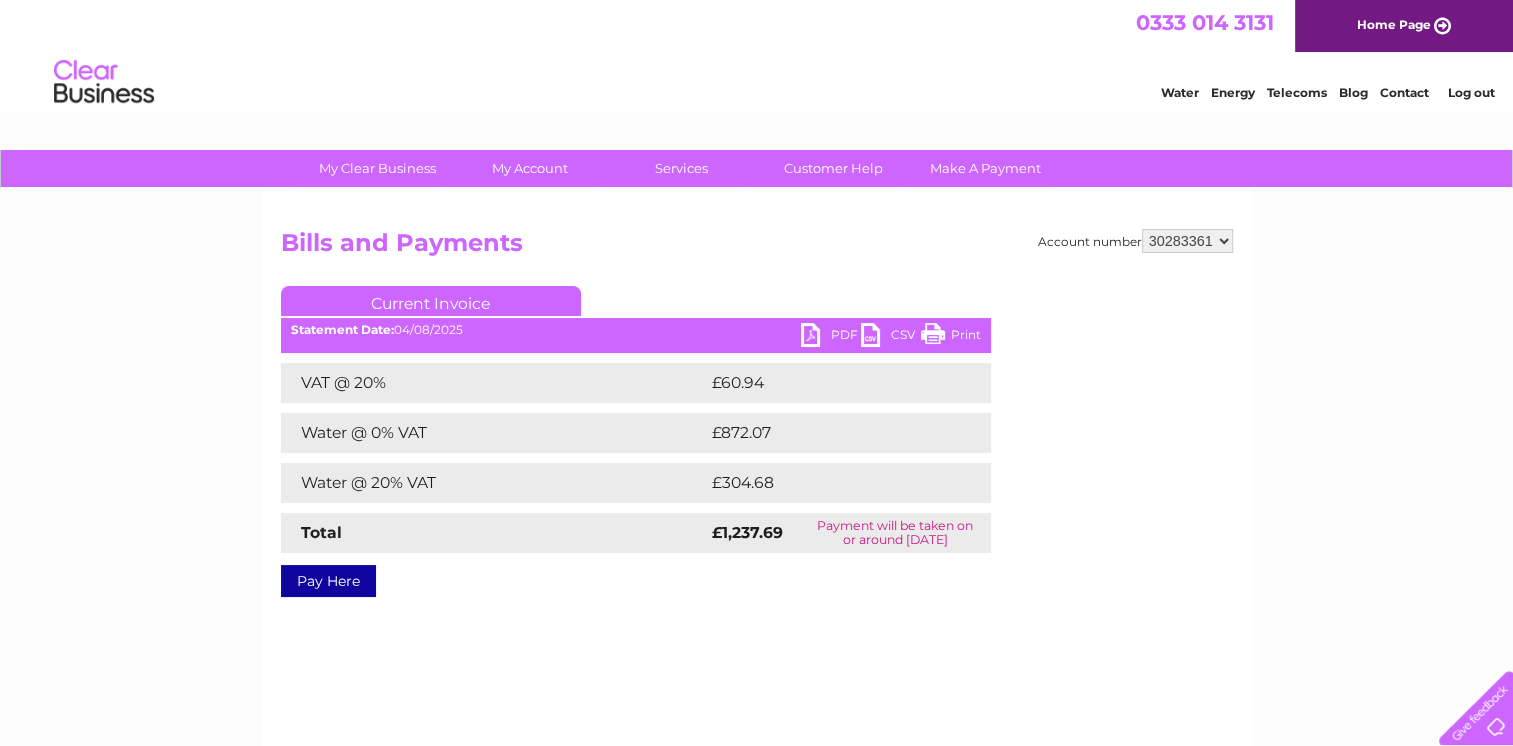 scroll, scrollTop: 0, scrollLeft: 0, axis: both 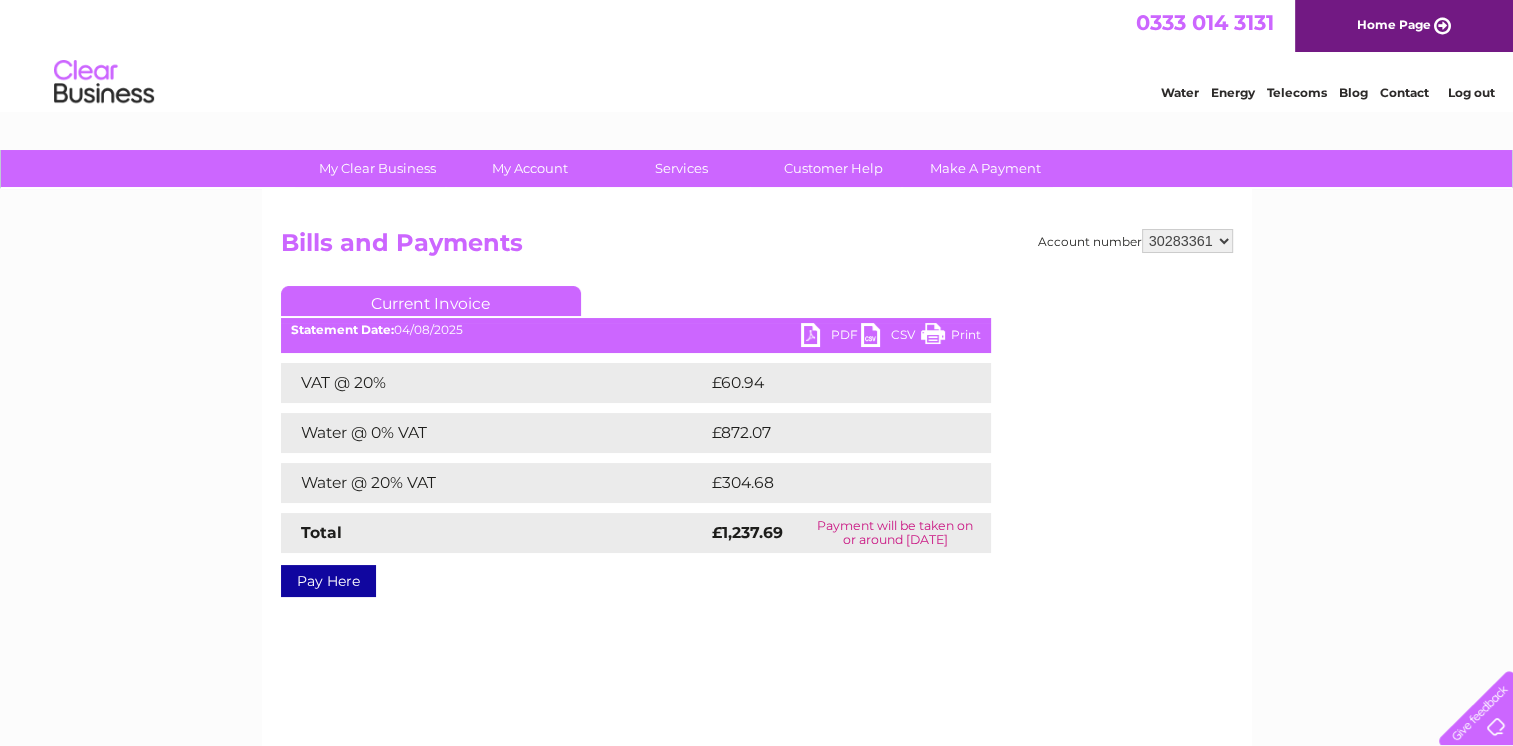 click on "PDF" at bounding box center (831, 337) 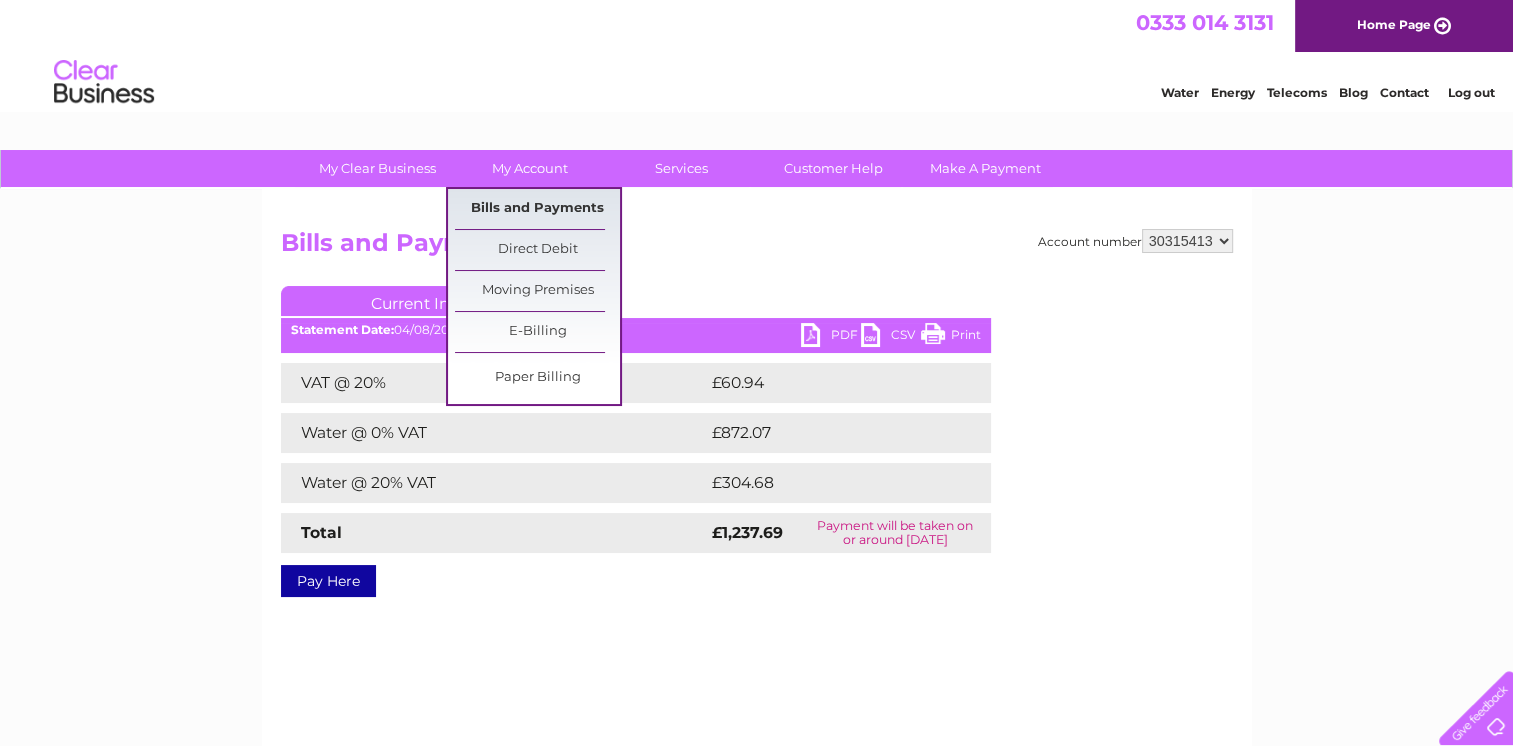 click on "Bills and Payments" at bounding box center (537, 209) 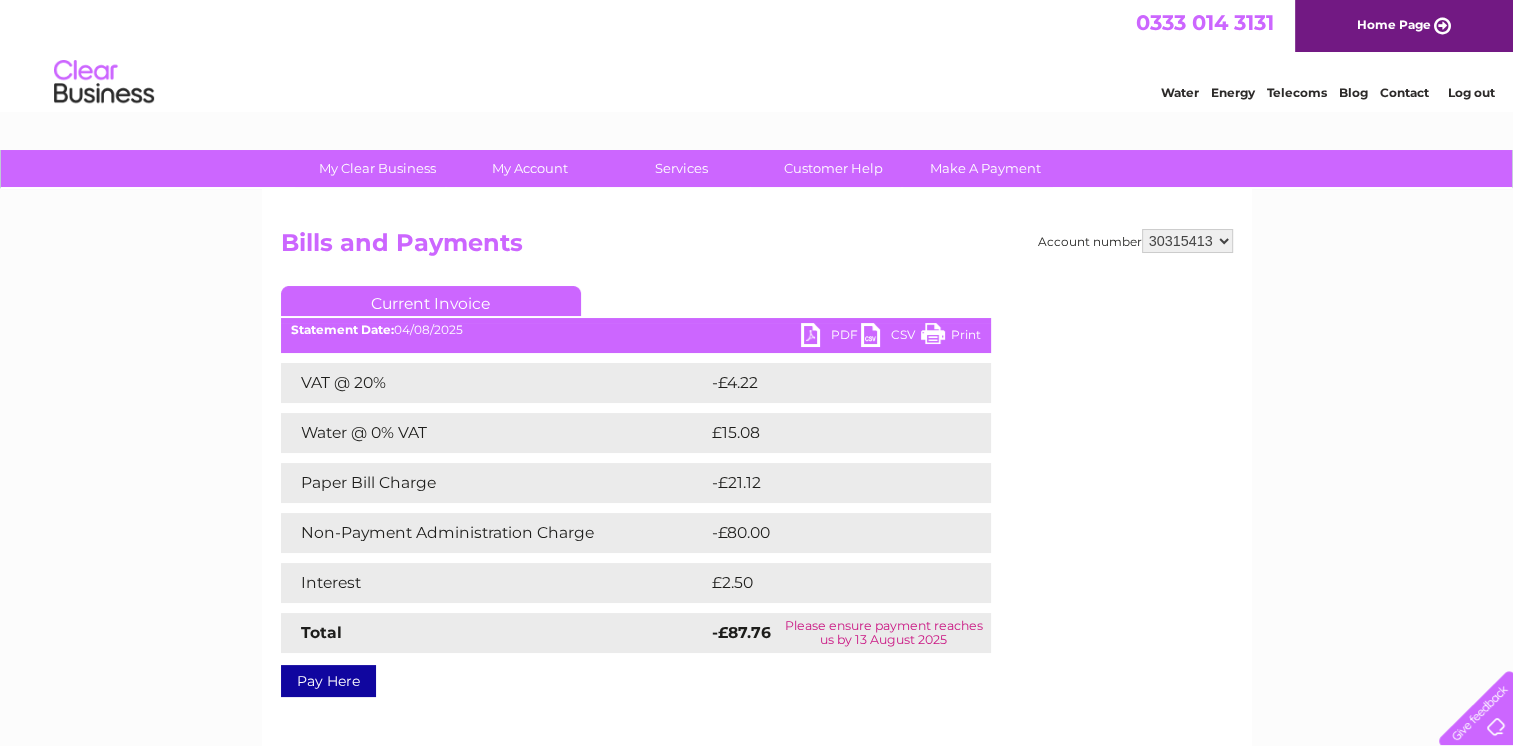 scroll, scrollTop: 0, scrollLeft: 0, axis: both 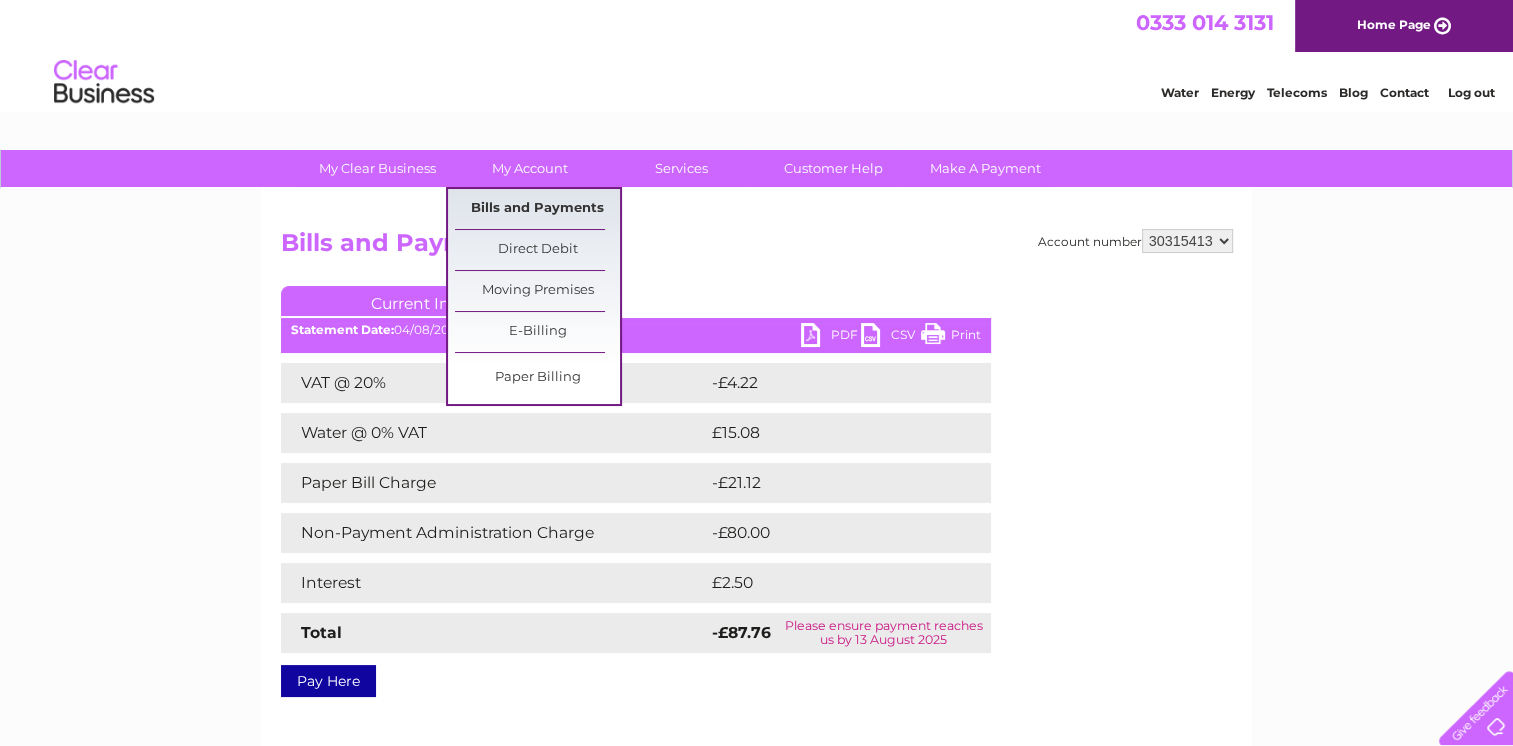 click on "Bills and Payments" at bounding box center [537, 209] 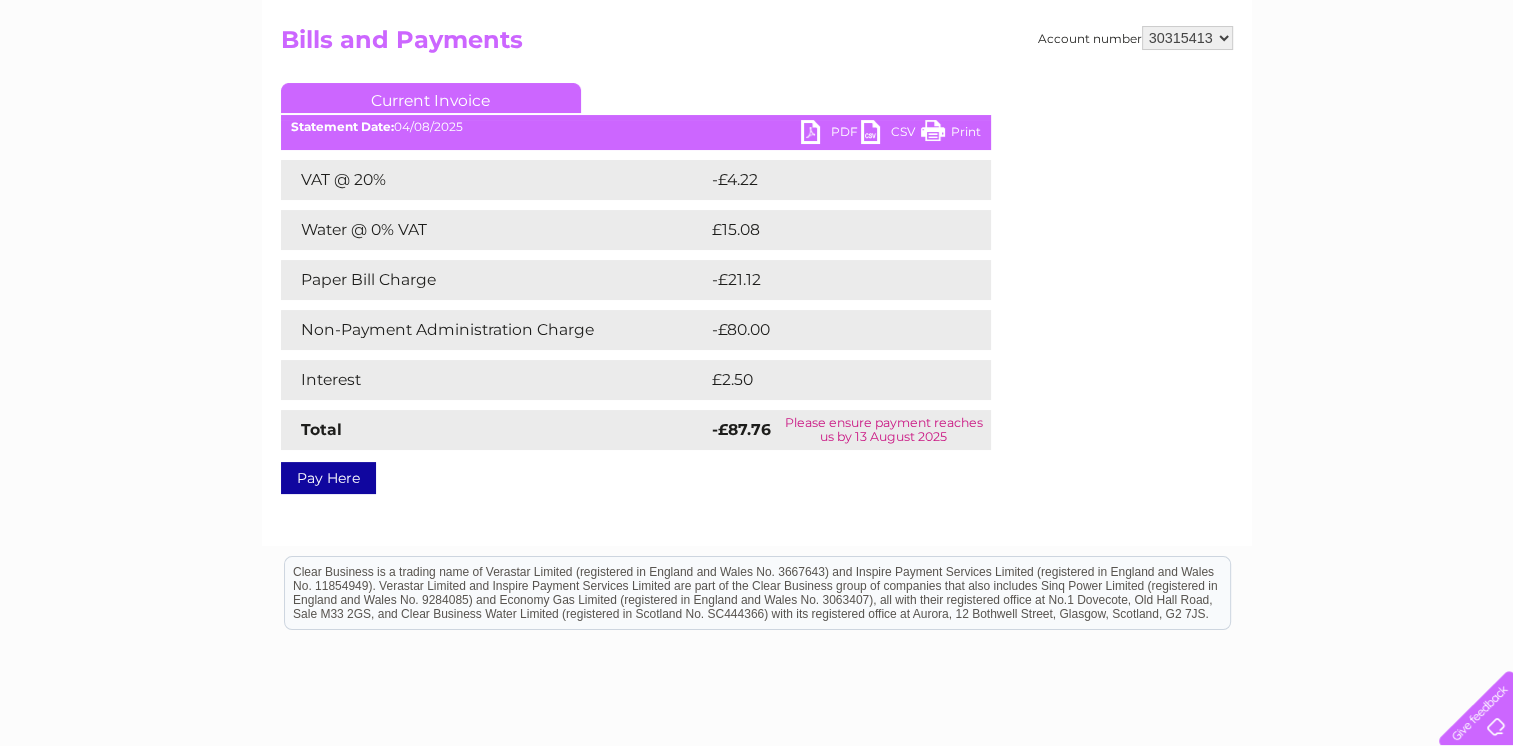 scroll, scrollTop: 0, scrollLeft: 0, axis: both 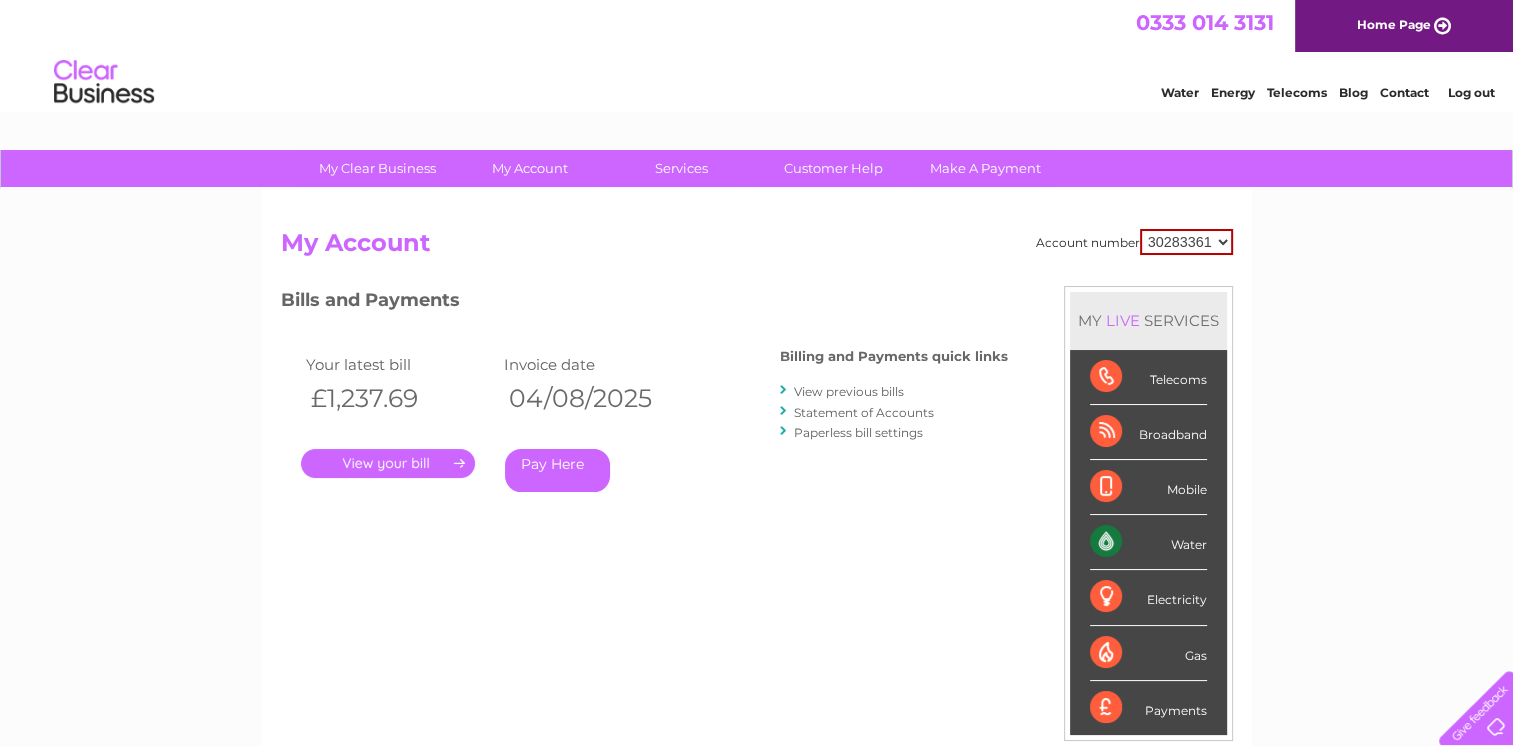 click on "View previous bills" at bounding box center (849, 391) 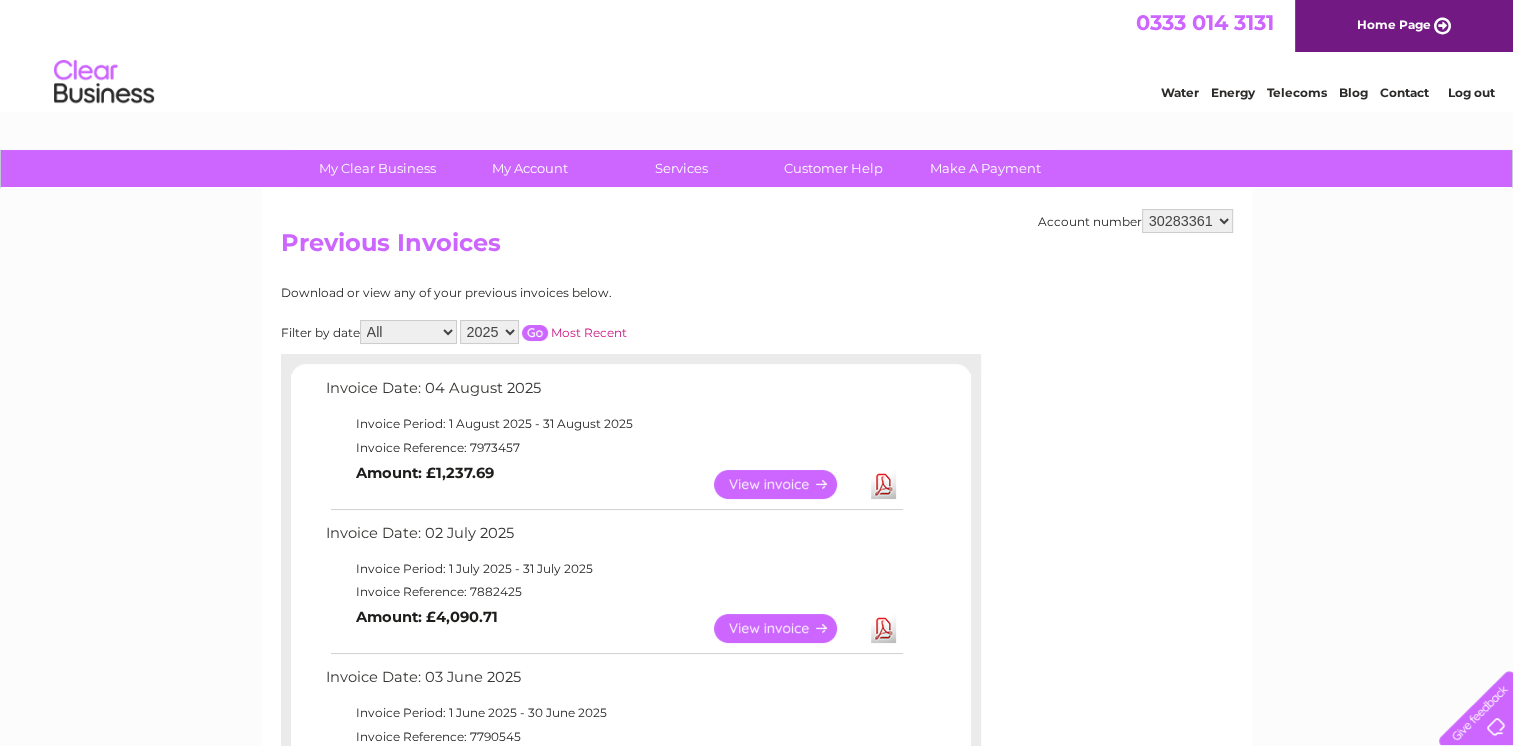 scroll, scrollTop: 0, scrollLeft: 0, axis: both 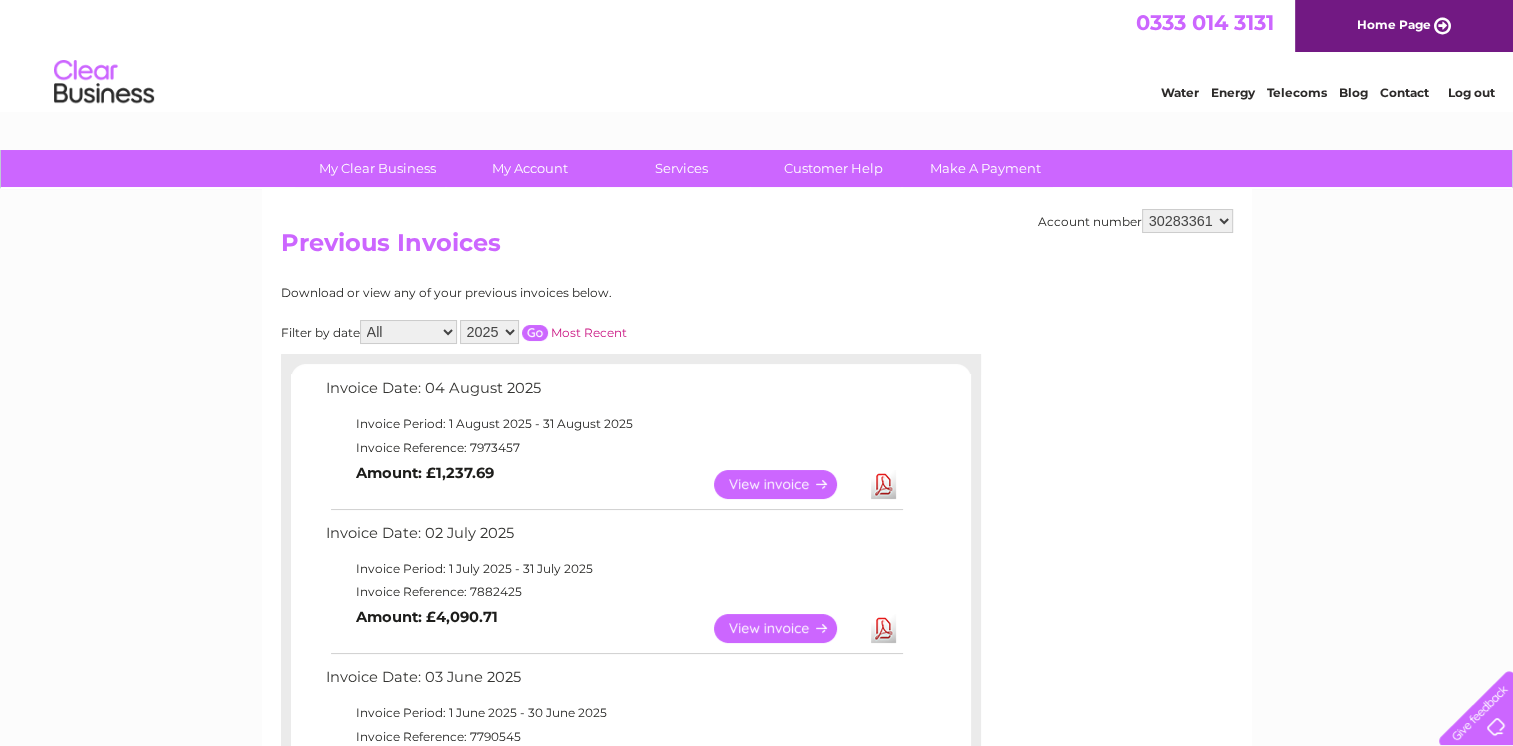 click on "30283361
30315413" at bounding box center [1187, 221] 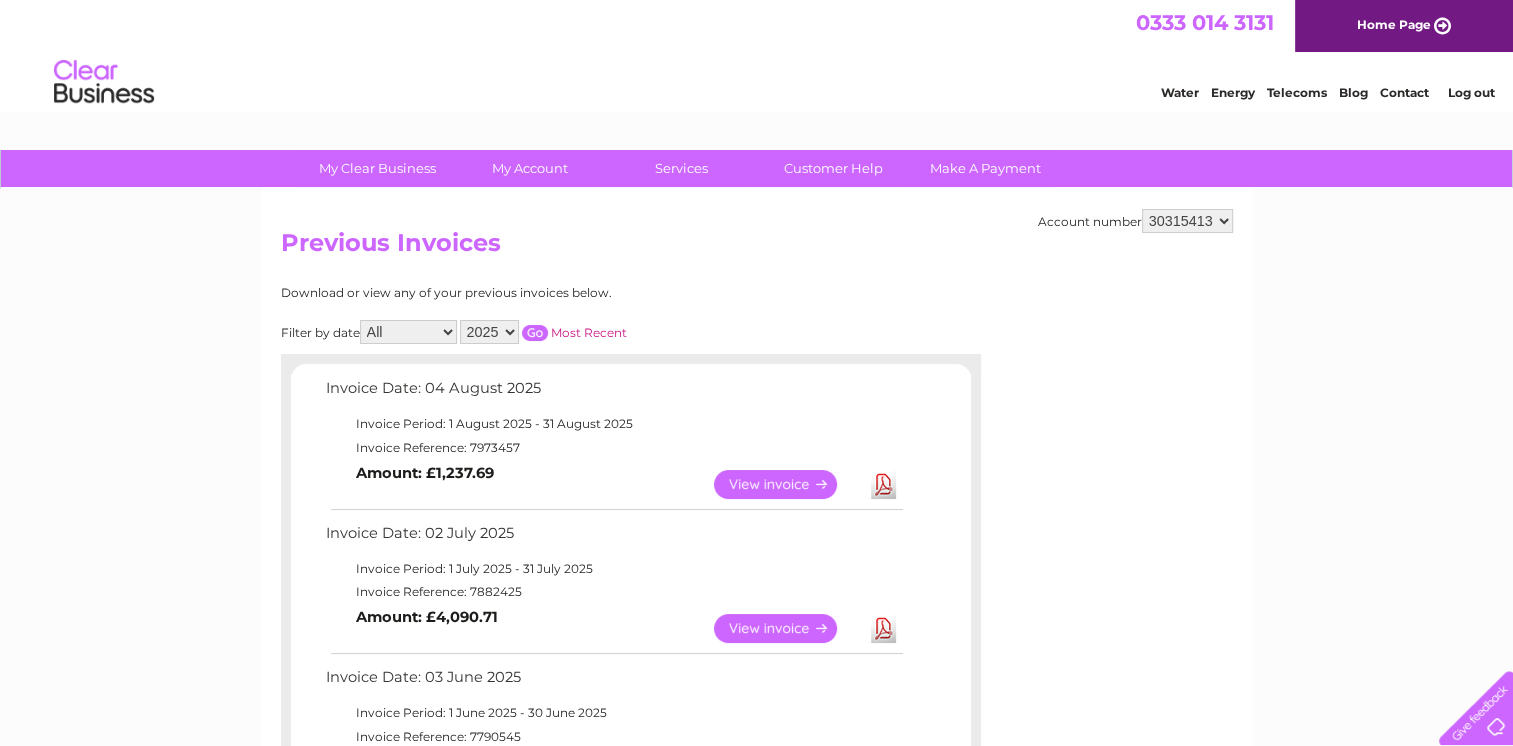 click on "30283361
30315413" at bounding box center (1187, 221) 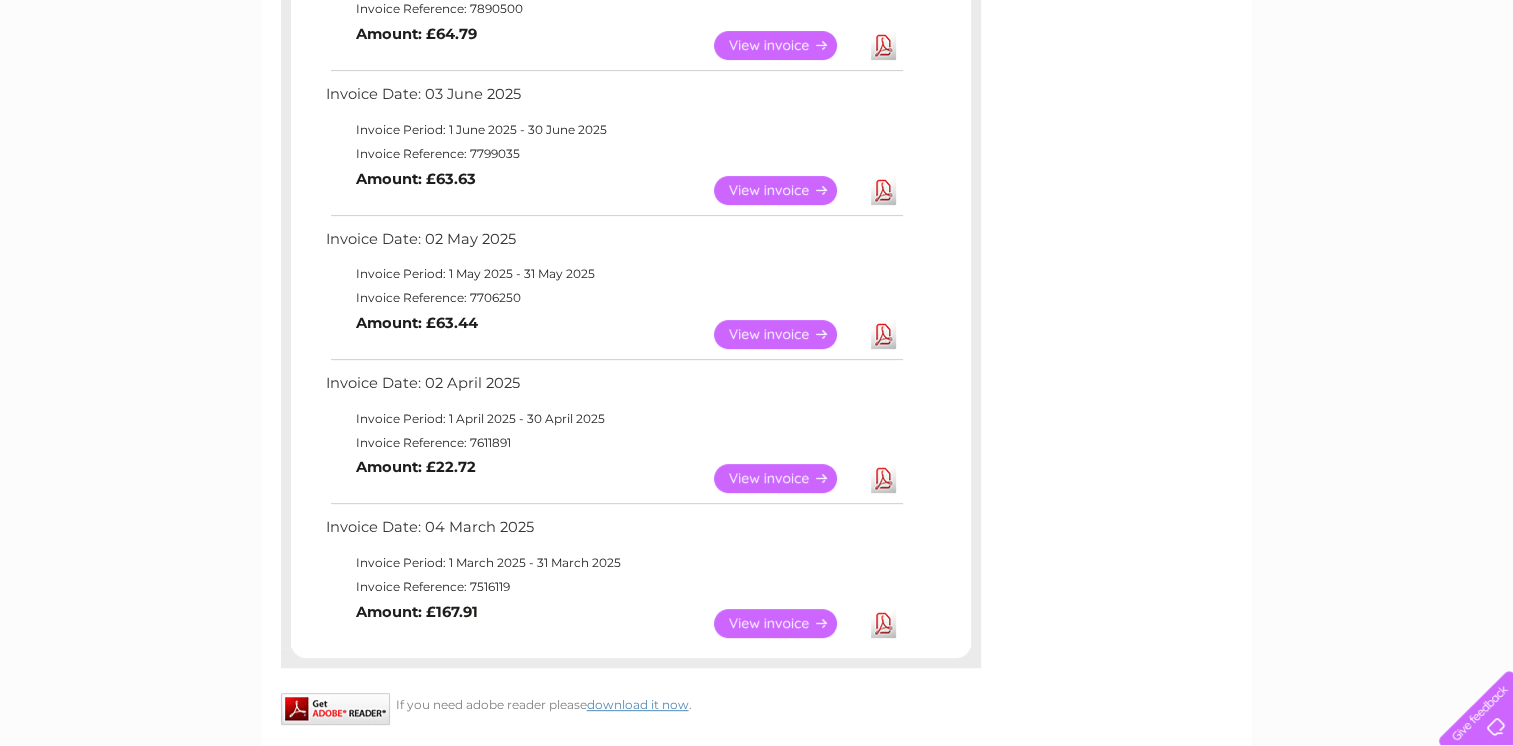 scroll, scrollTop: 600, scrollLeft: 0, axis: vertical 